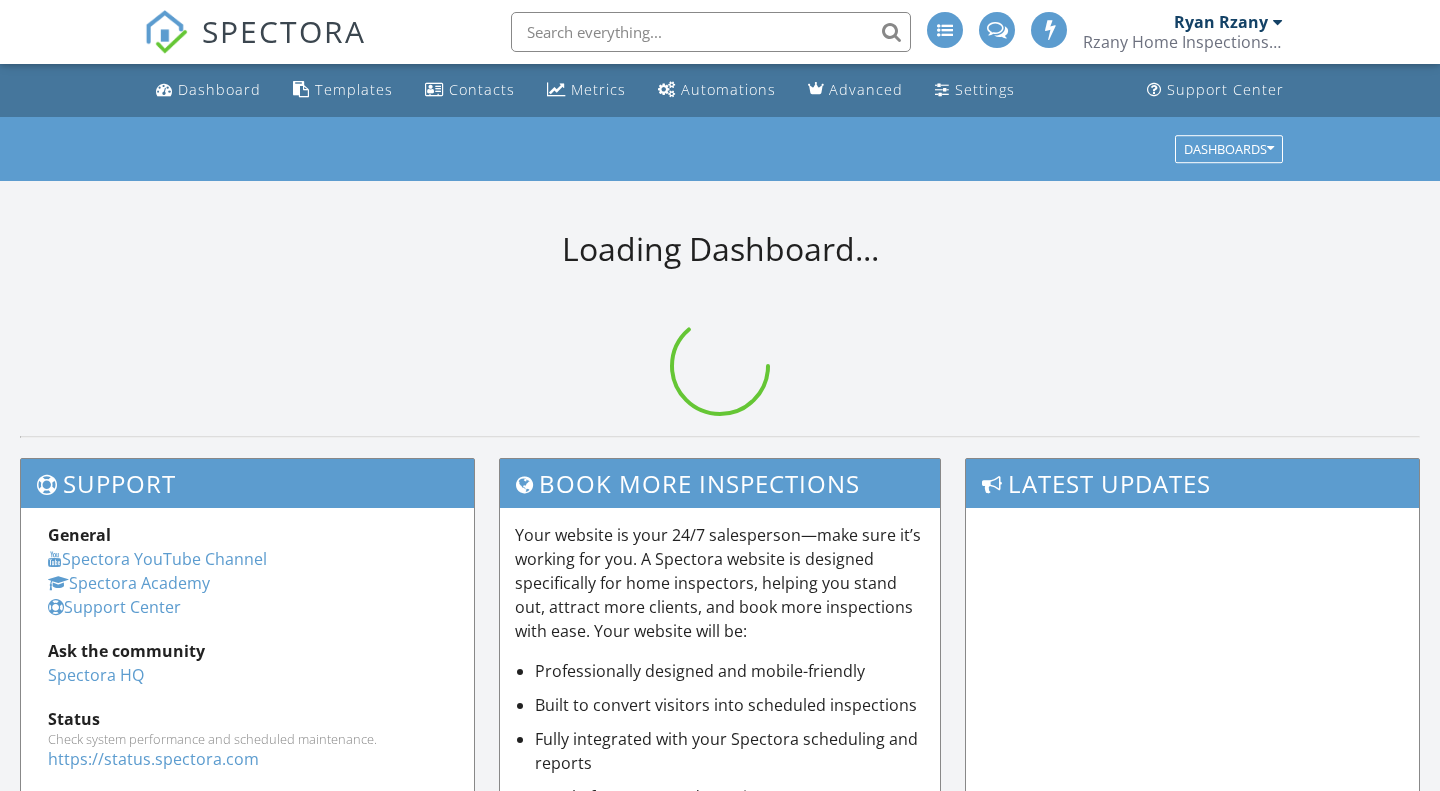 scroll, scrollTop: 0, scrollLeft: 0, axis: both 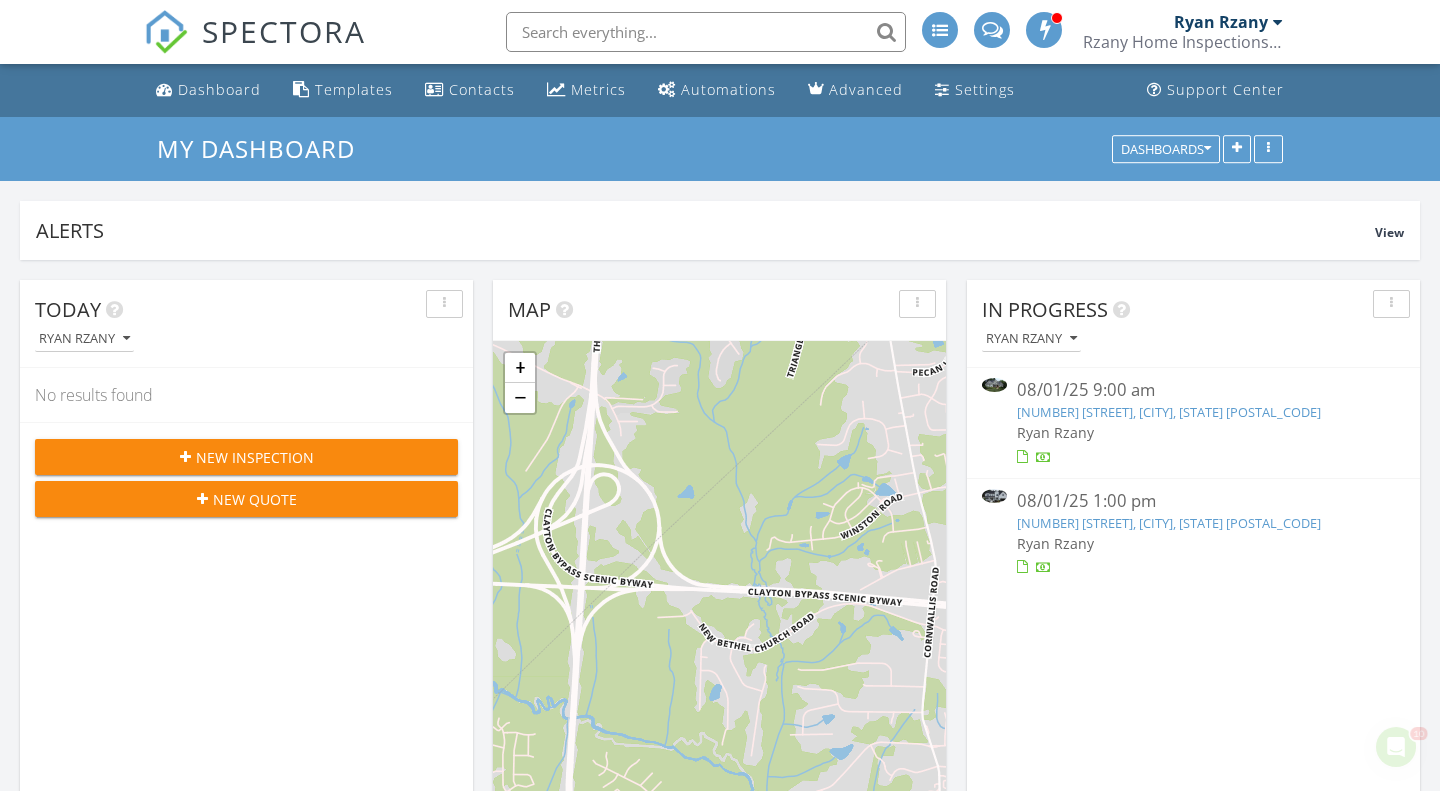 click on "836 Timber Mist Ct, Cary, NC 27540" at bounding box center [1169, 523] 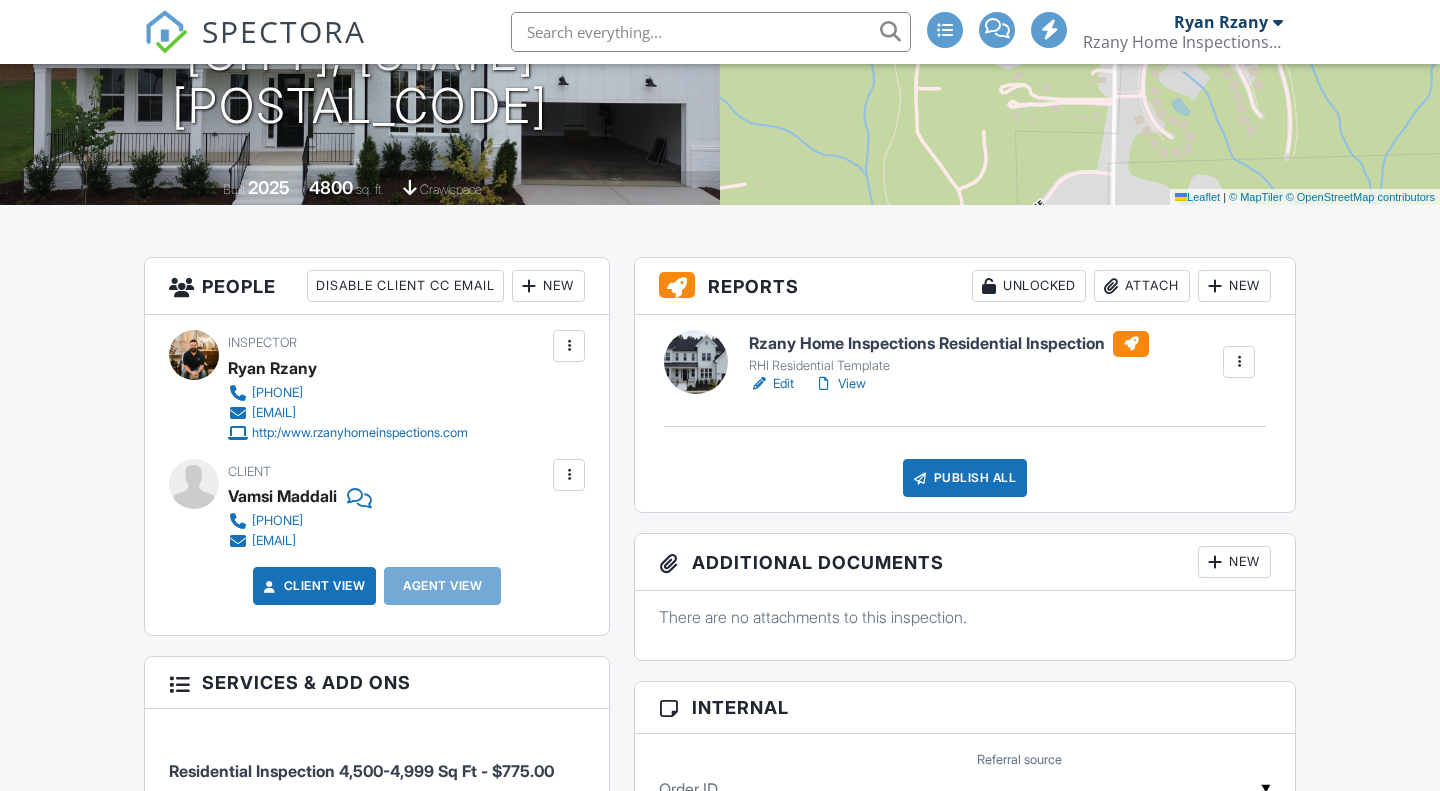 scroll, scrollTop: 330, scrollLeft: 0, axis: vertical 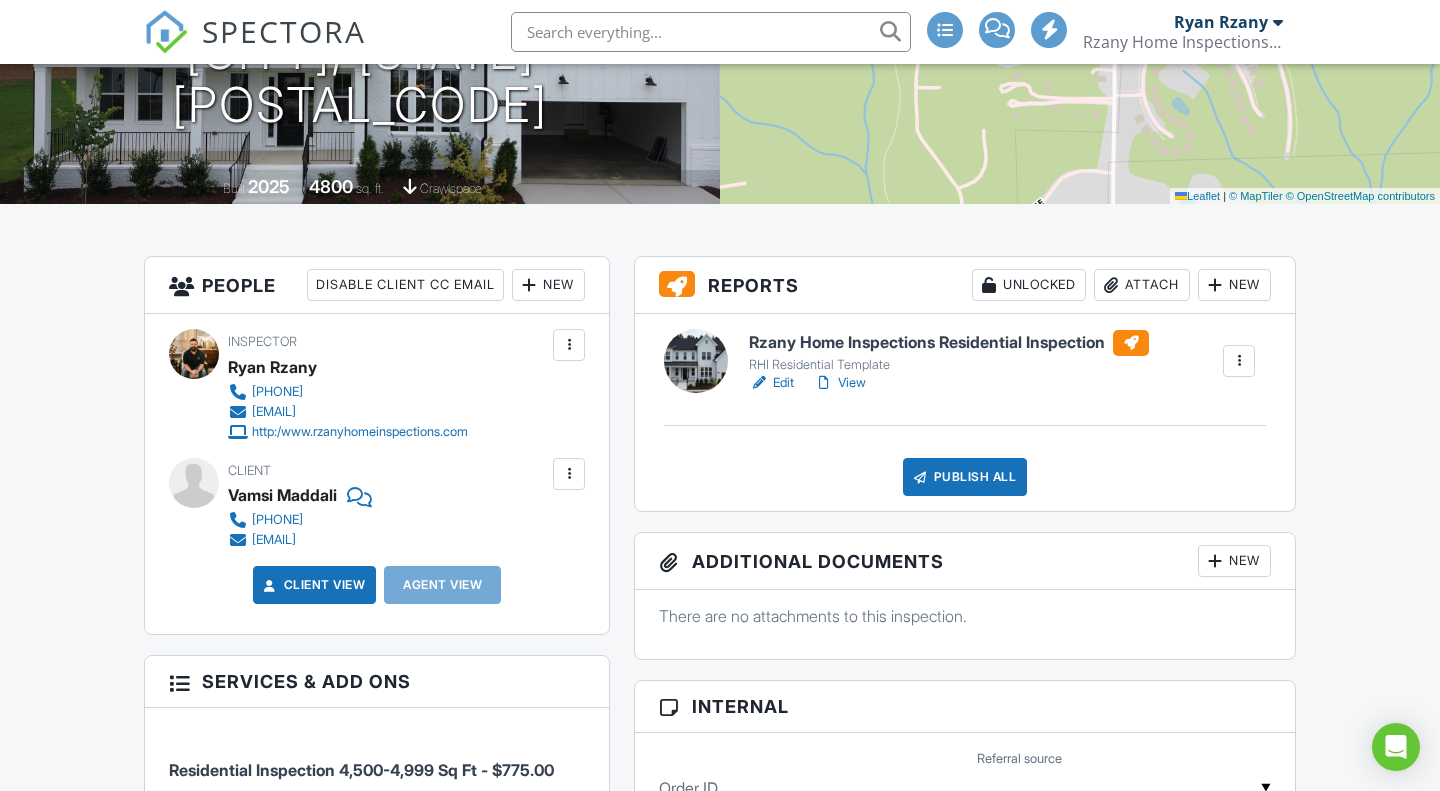 click on "Edit" at bounding box center (771, 383) 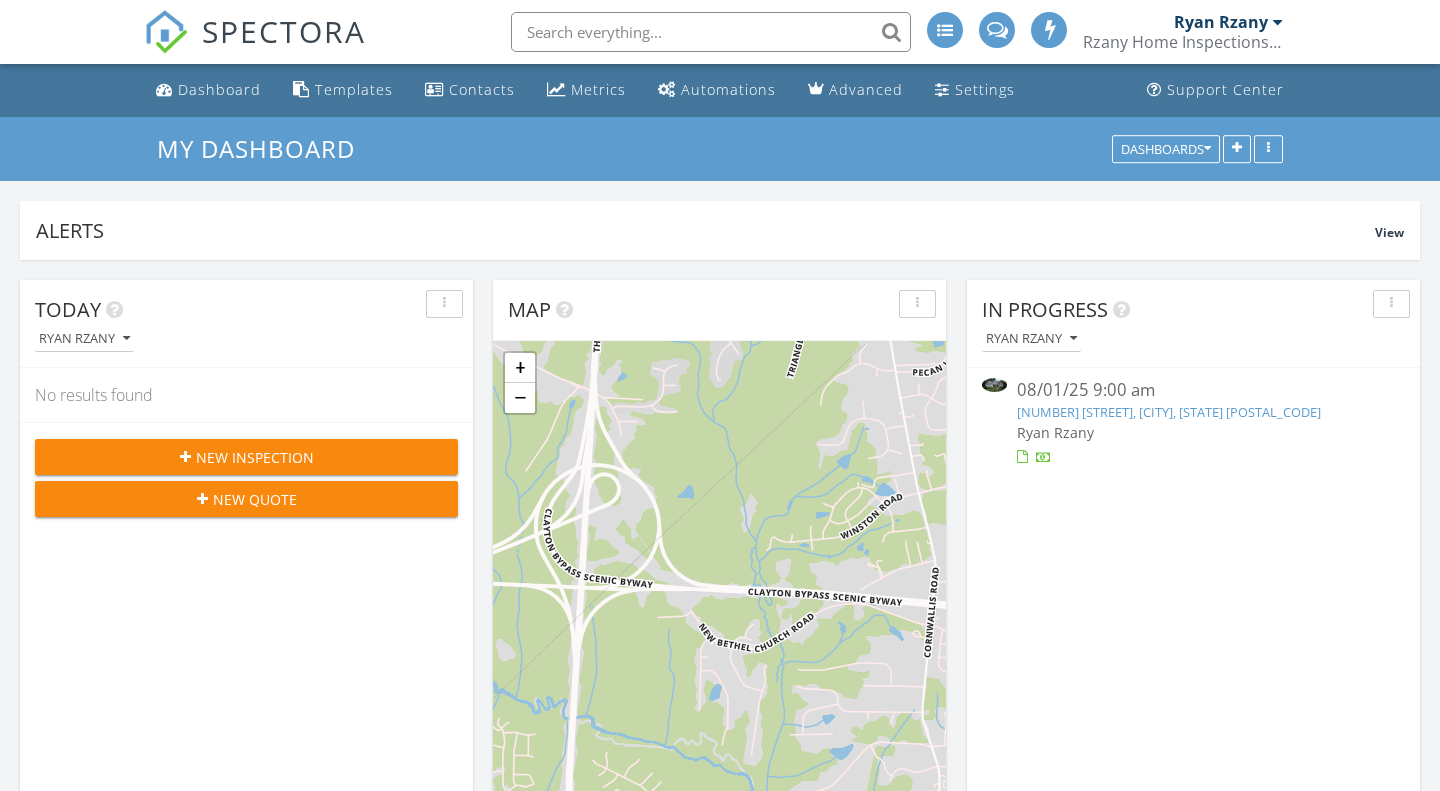 scroll, scrollTop: 0, scrollLeft: 0, axis: both 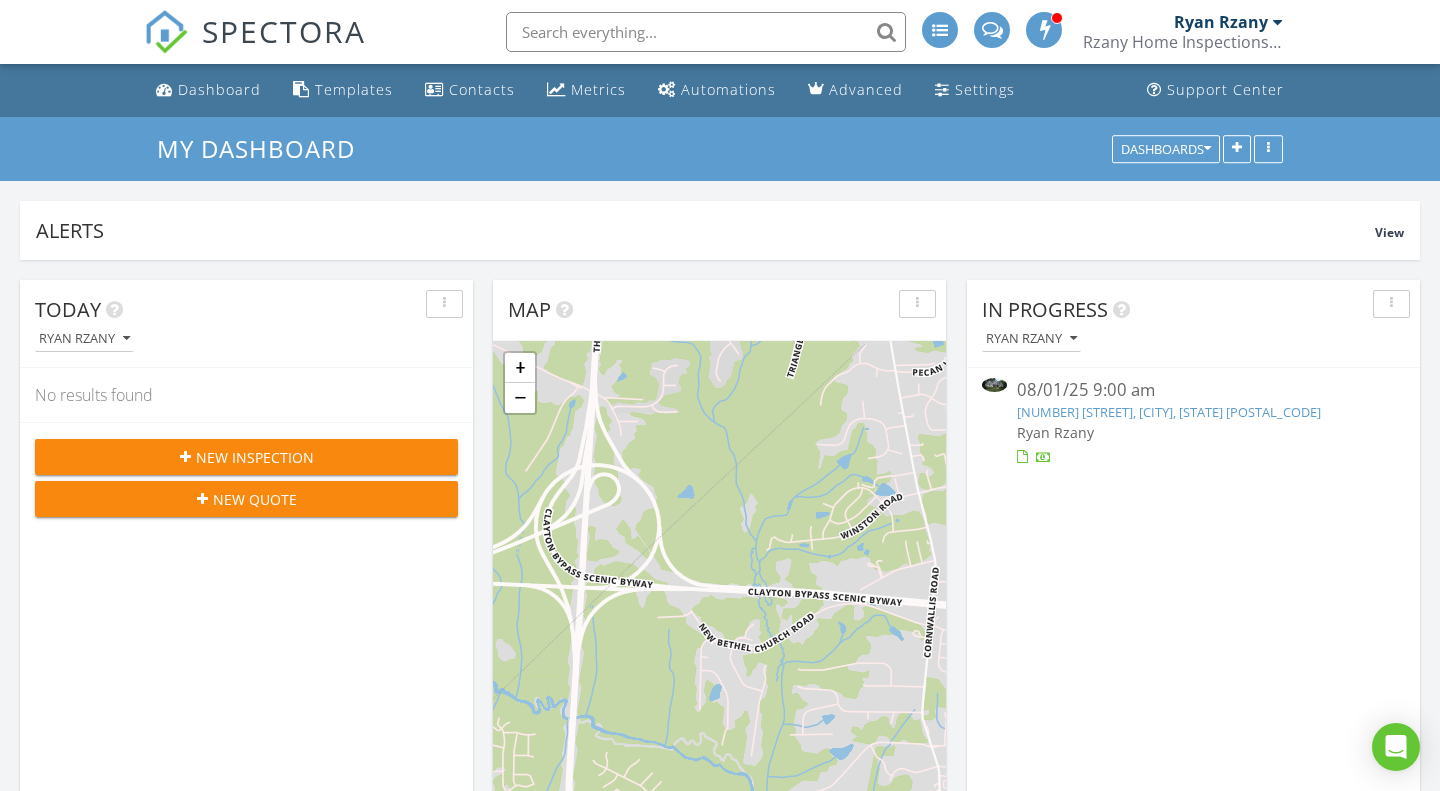 click on "[NUMBER] [STREET], [CITY], [STATE] [POSTAL_CODE]" at bounding box center [1169, 412] 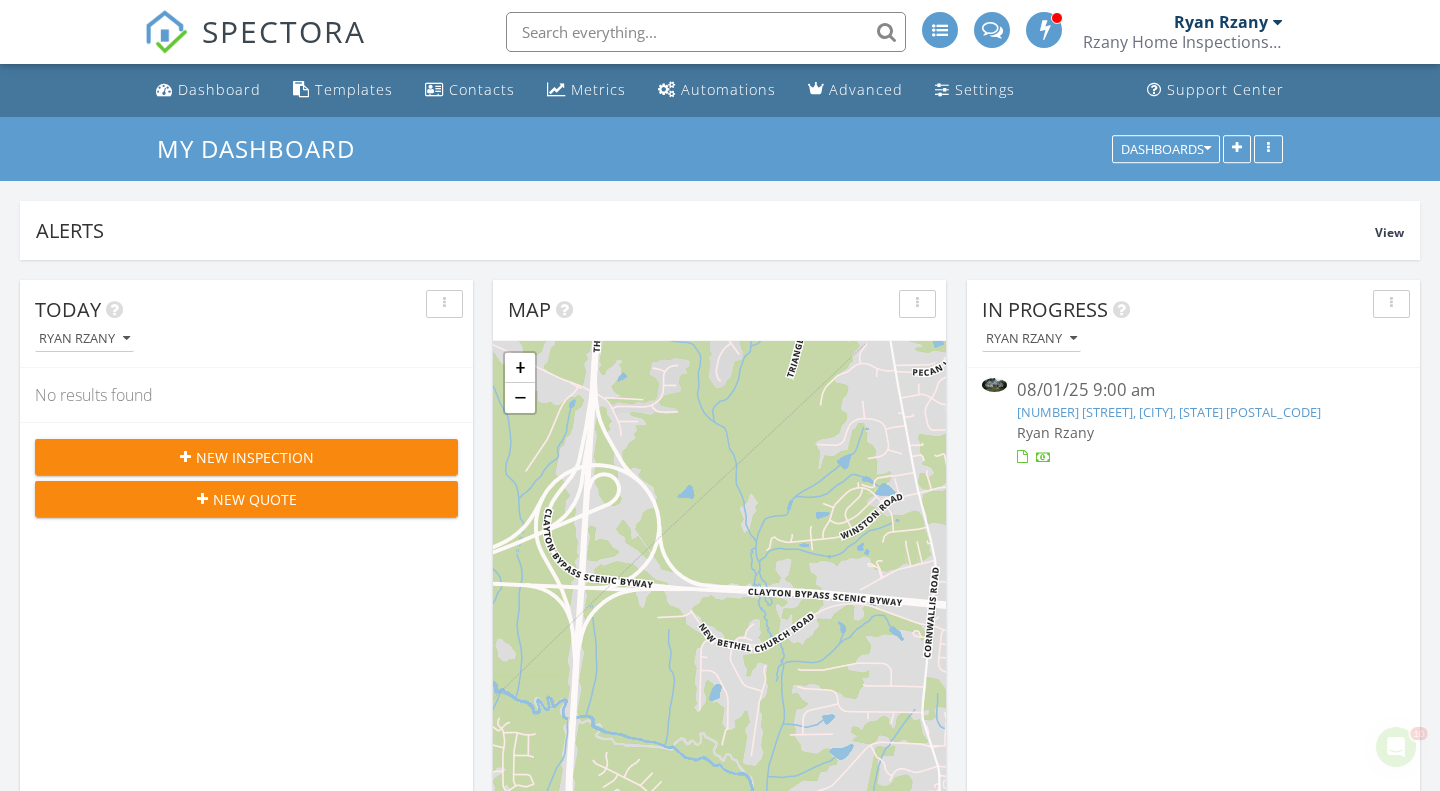 scroll, scrollTop: 0, scrollLeft: 0, axis: both 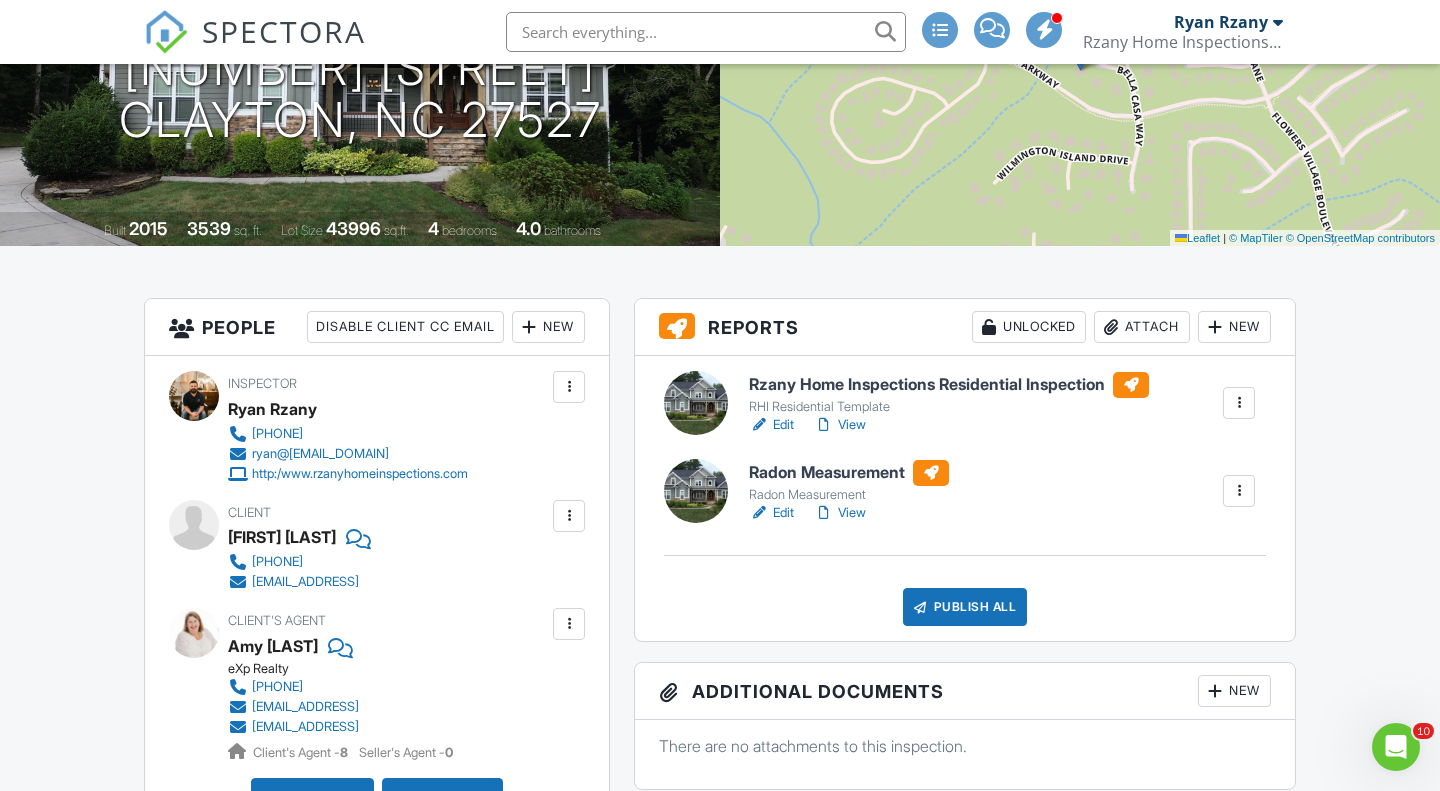 click at bounding box center (1239, 491) 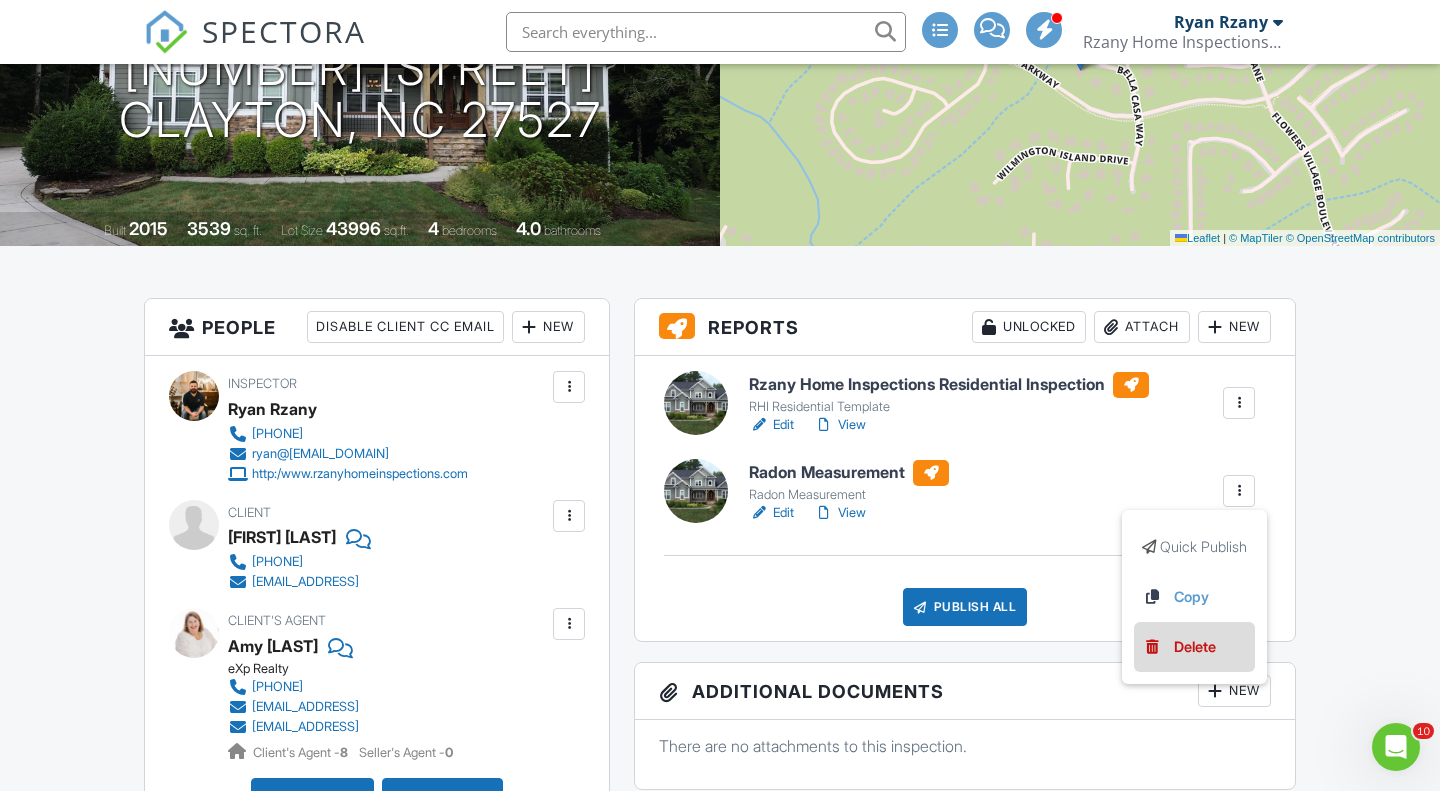 click on "Delete" at bounding box center [1195, 647] 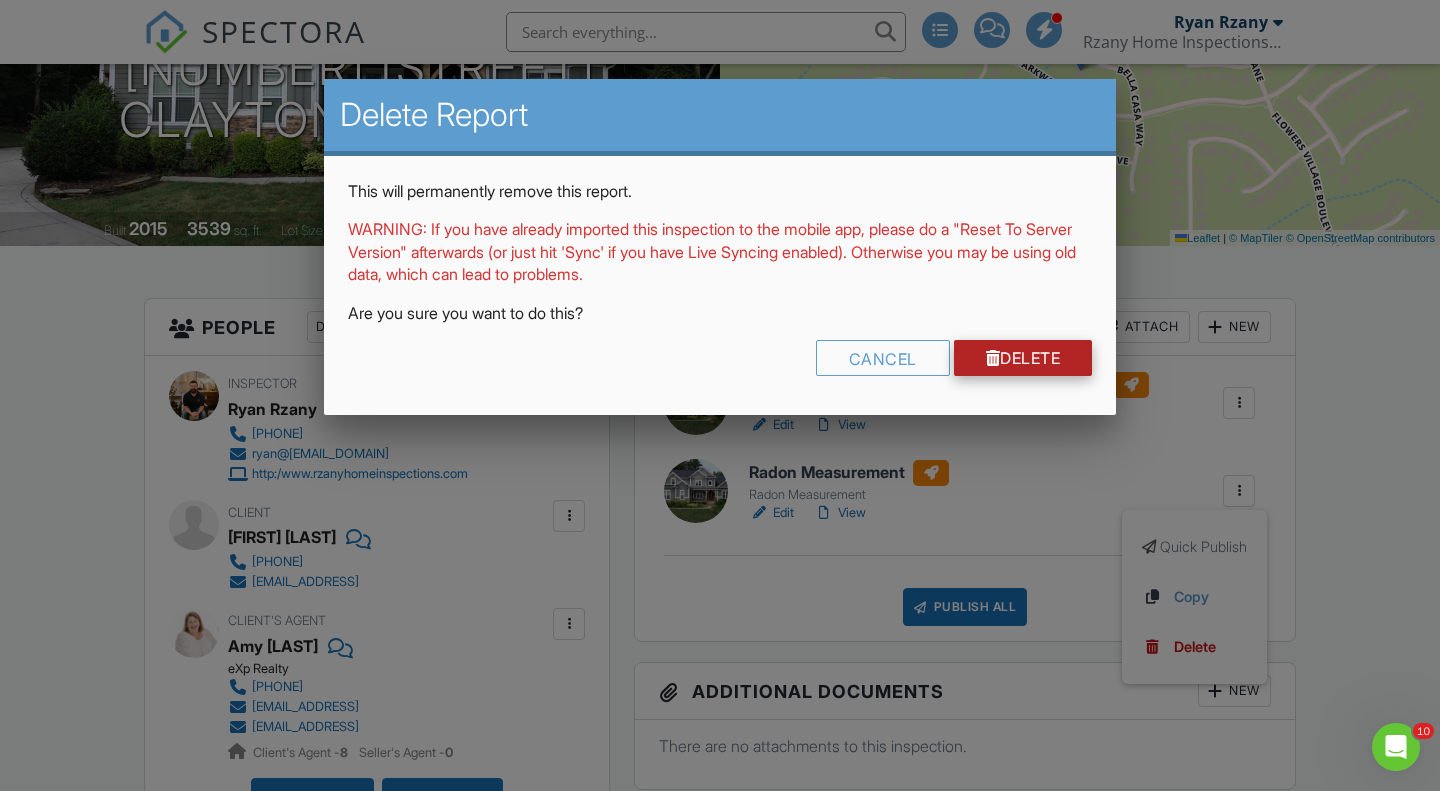 click on "Delete" at bounding box center (1023, 358) 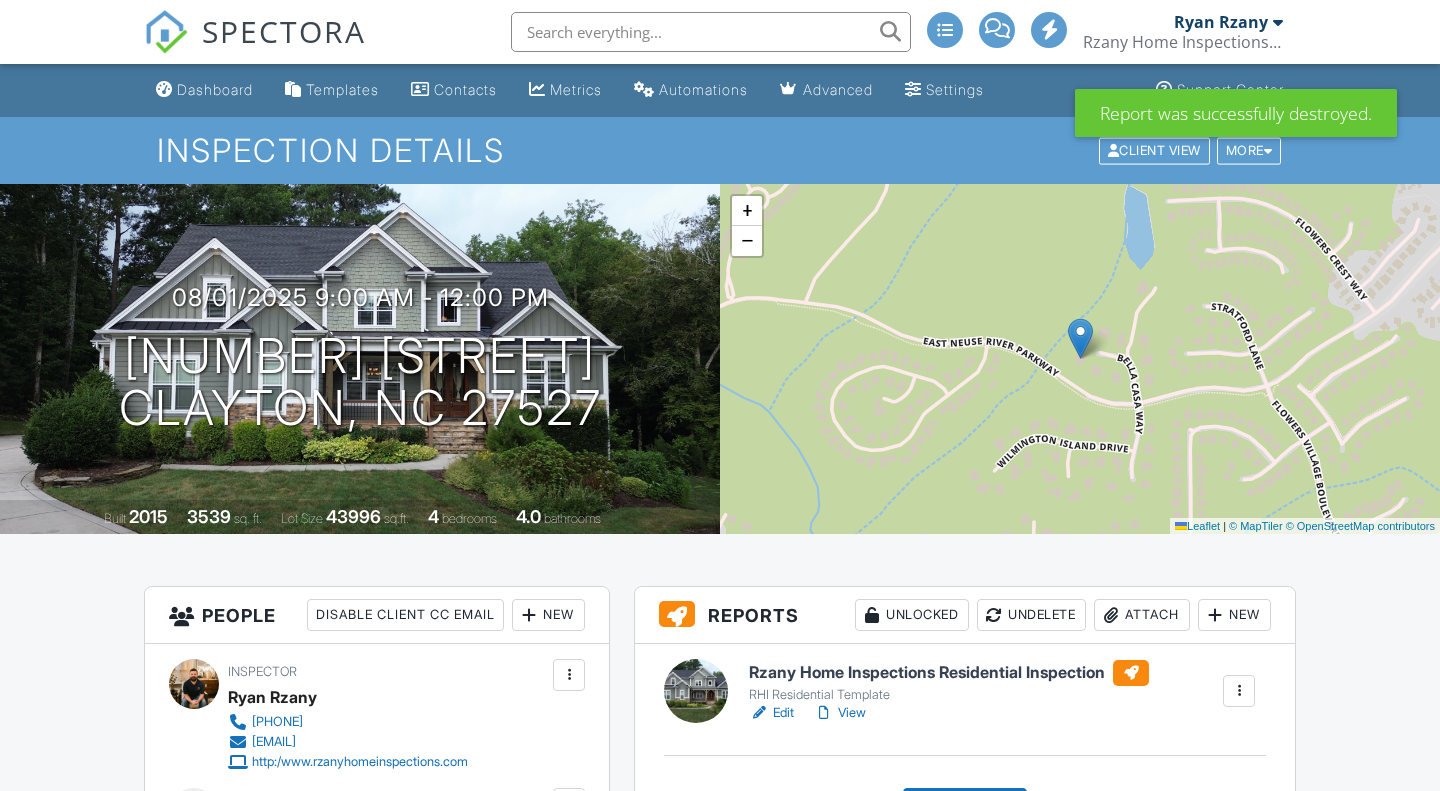 scroll, scrollTop: 0, scrollLeft: 0, axis: both 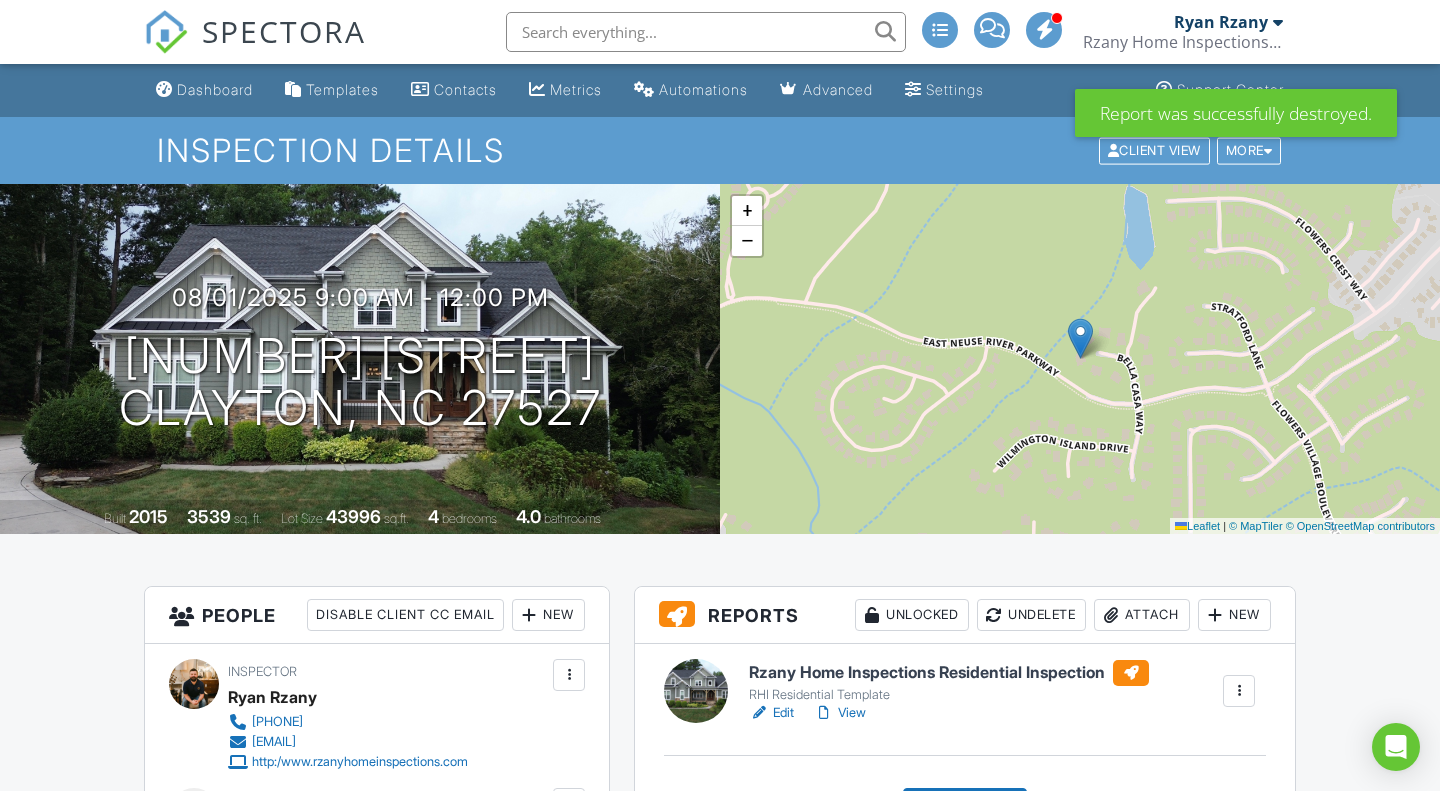 click on "View" at bounding box center [840, 713] 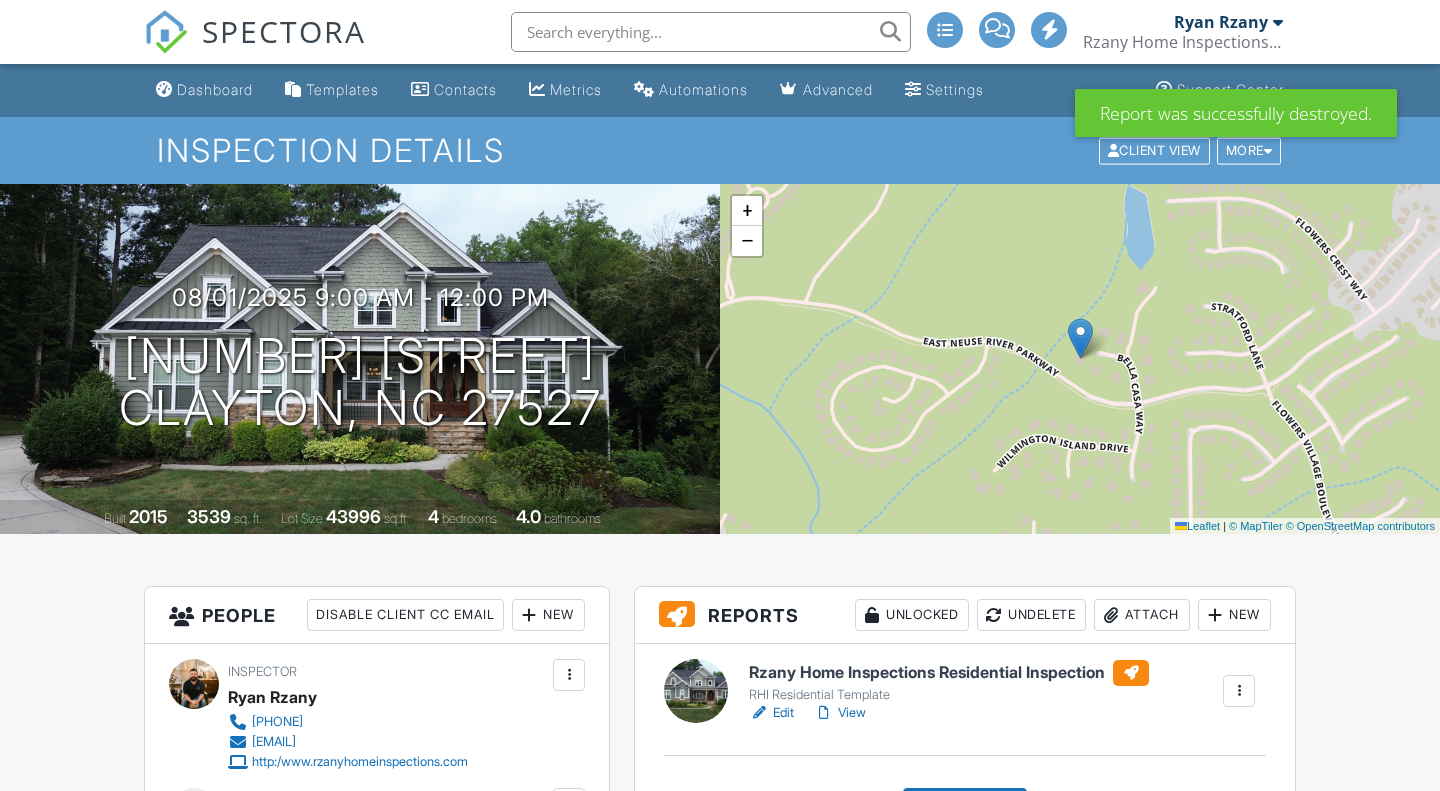 scroll, scrollTop: 0, scrollLeft: 0, axis: both 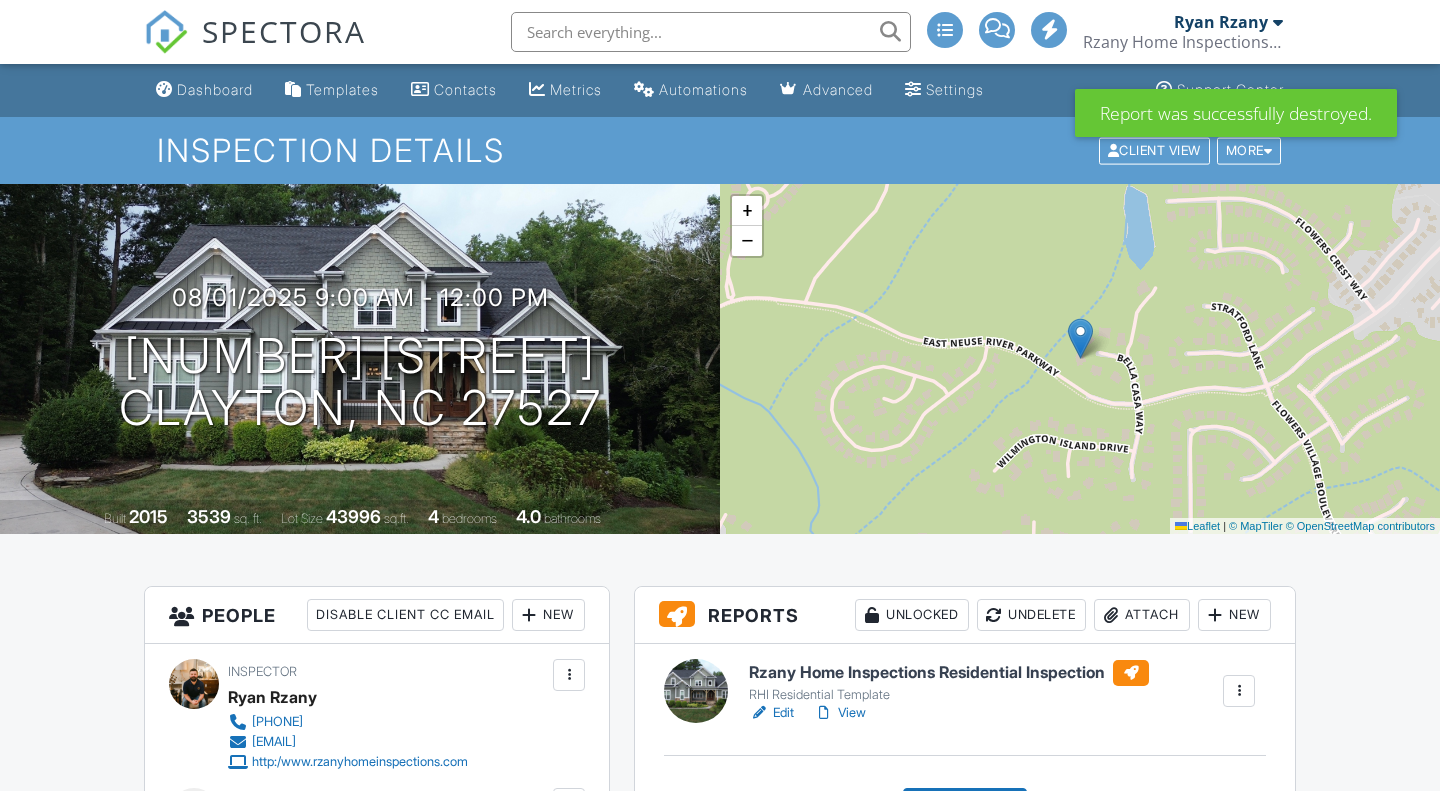 click on "Edit" at bounding box center (771, 713) 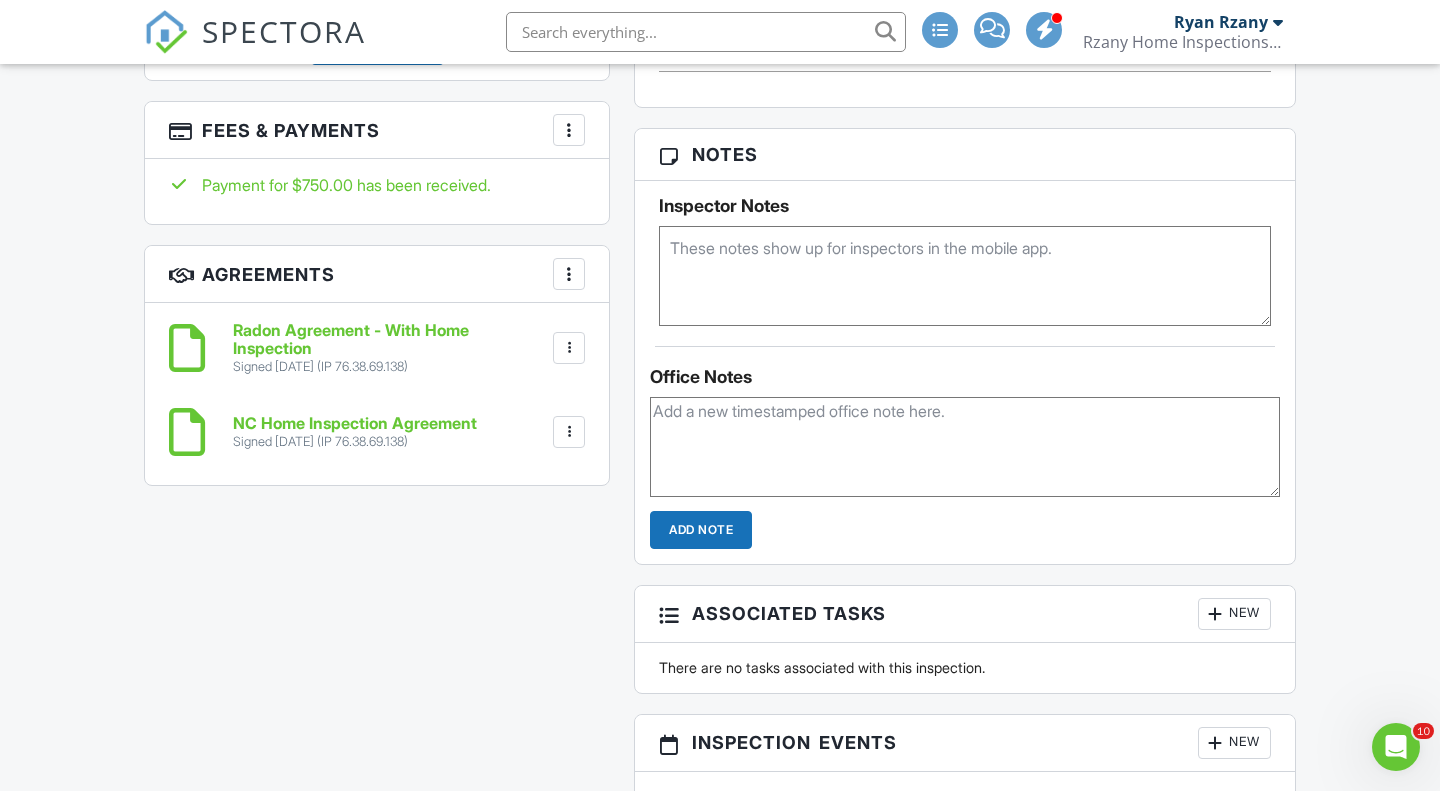 scroll, scrollTop: 617, scrollLeft: 0, axis: vertical 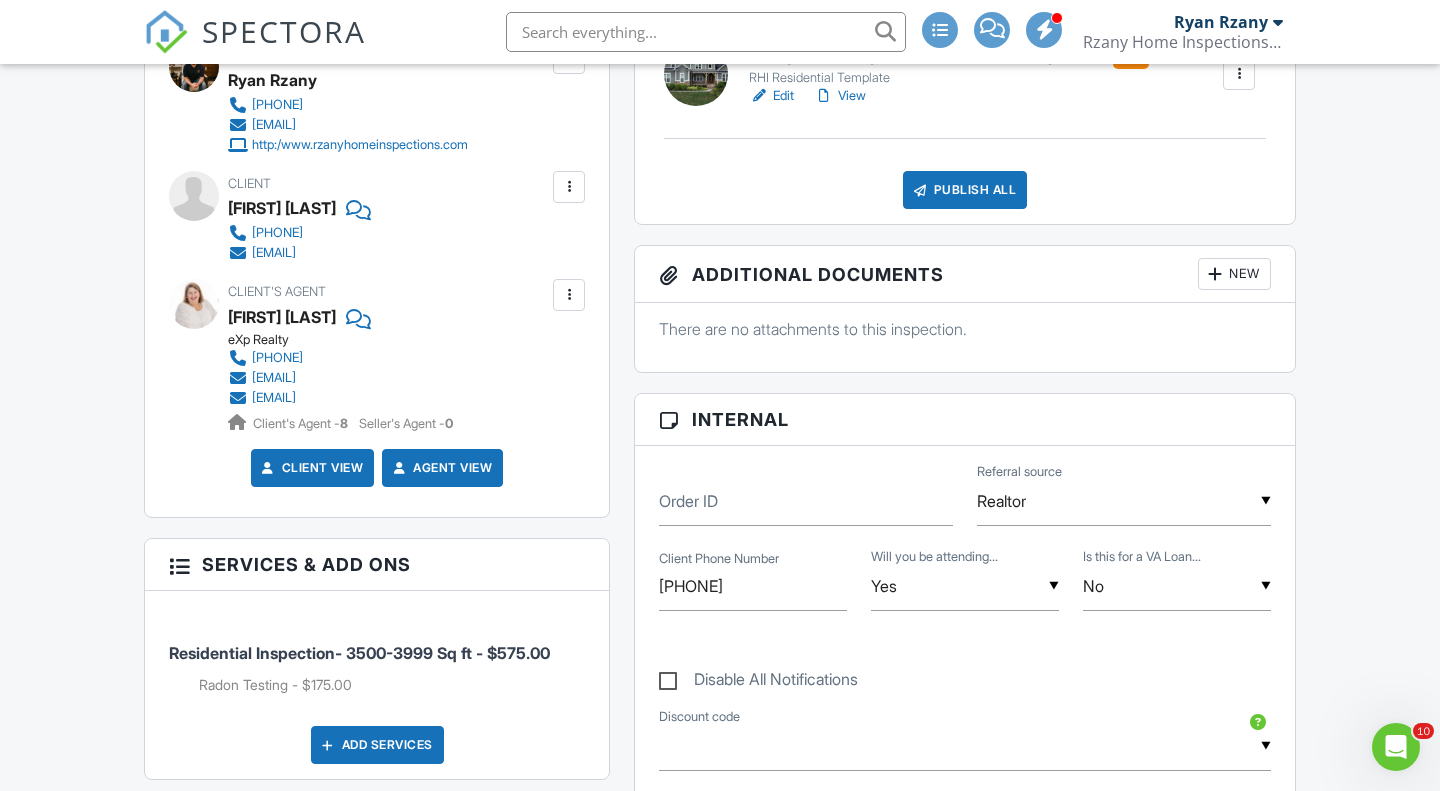 click at bounding box center (569, 295) 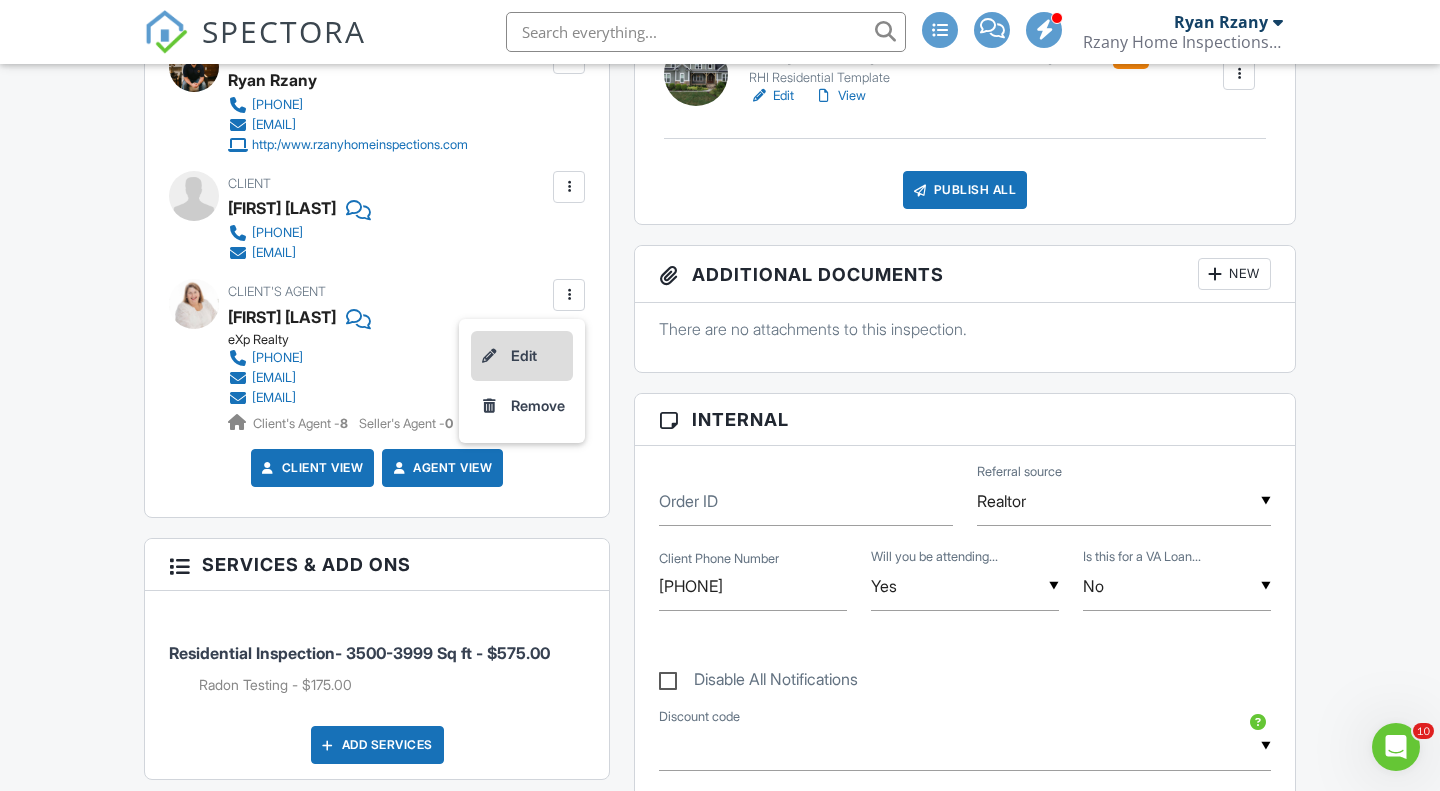 click on "Edit" at bounding box center (522, 356) 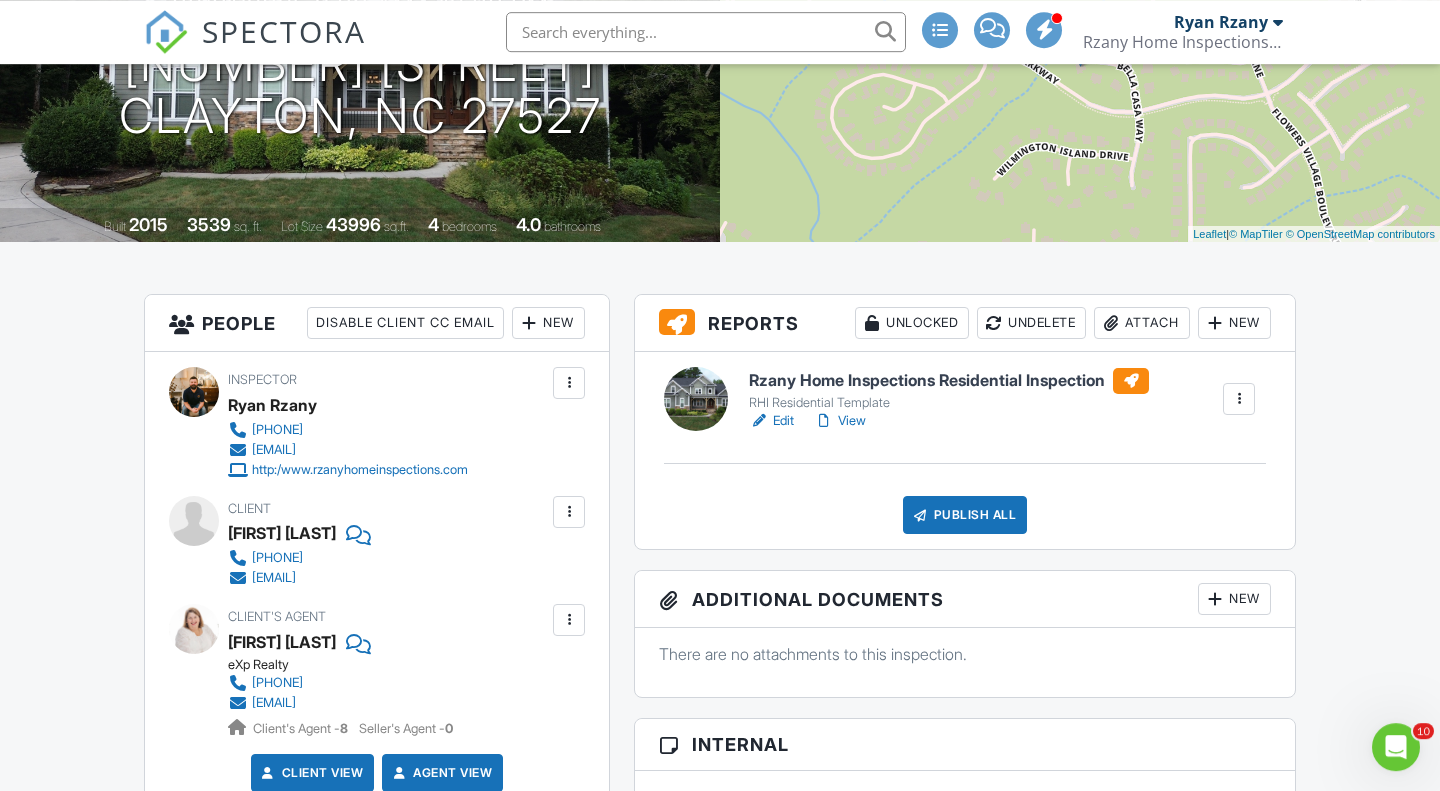 scroll, scrollTop: 295, scrollLeft: 0, axis: vertical 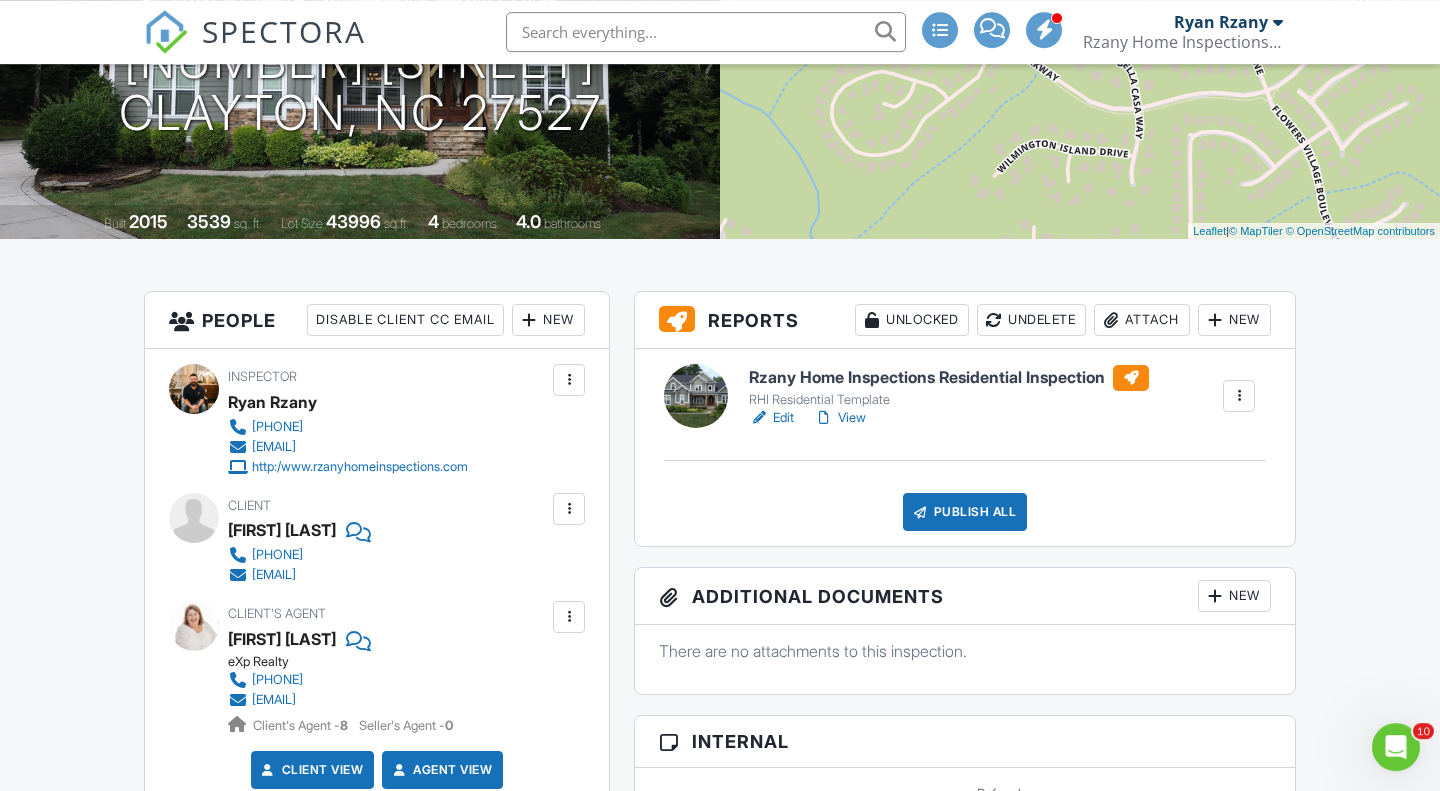 click on "Publish All" at bounding box center (965, 512) 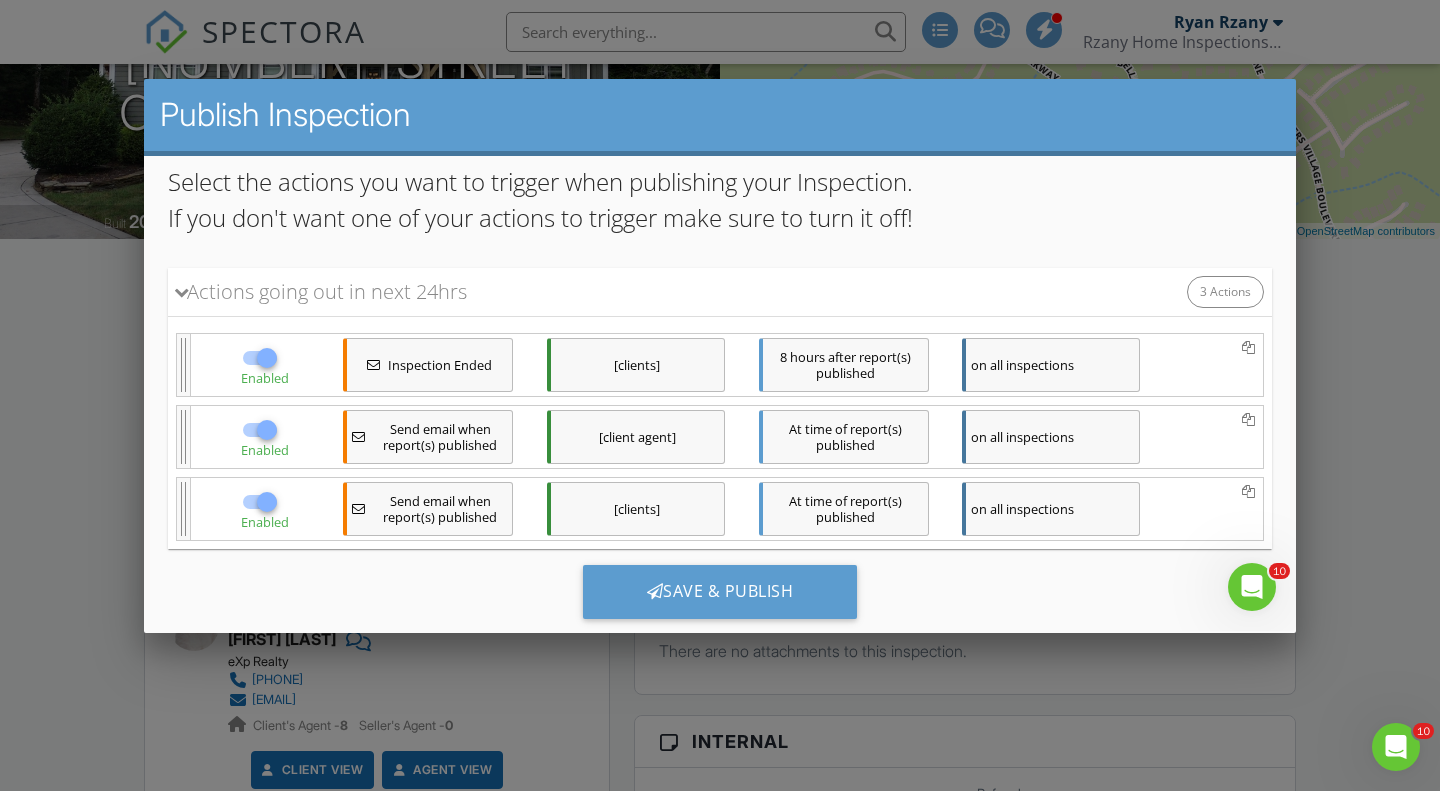 scroll, scrollTop: 0, scrollLeft: 0, axis: both 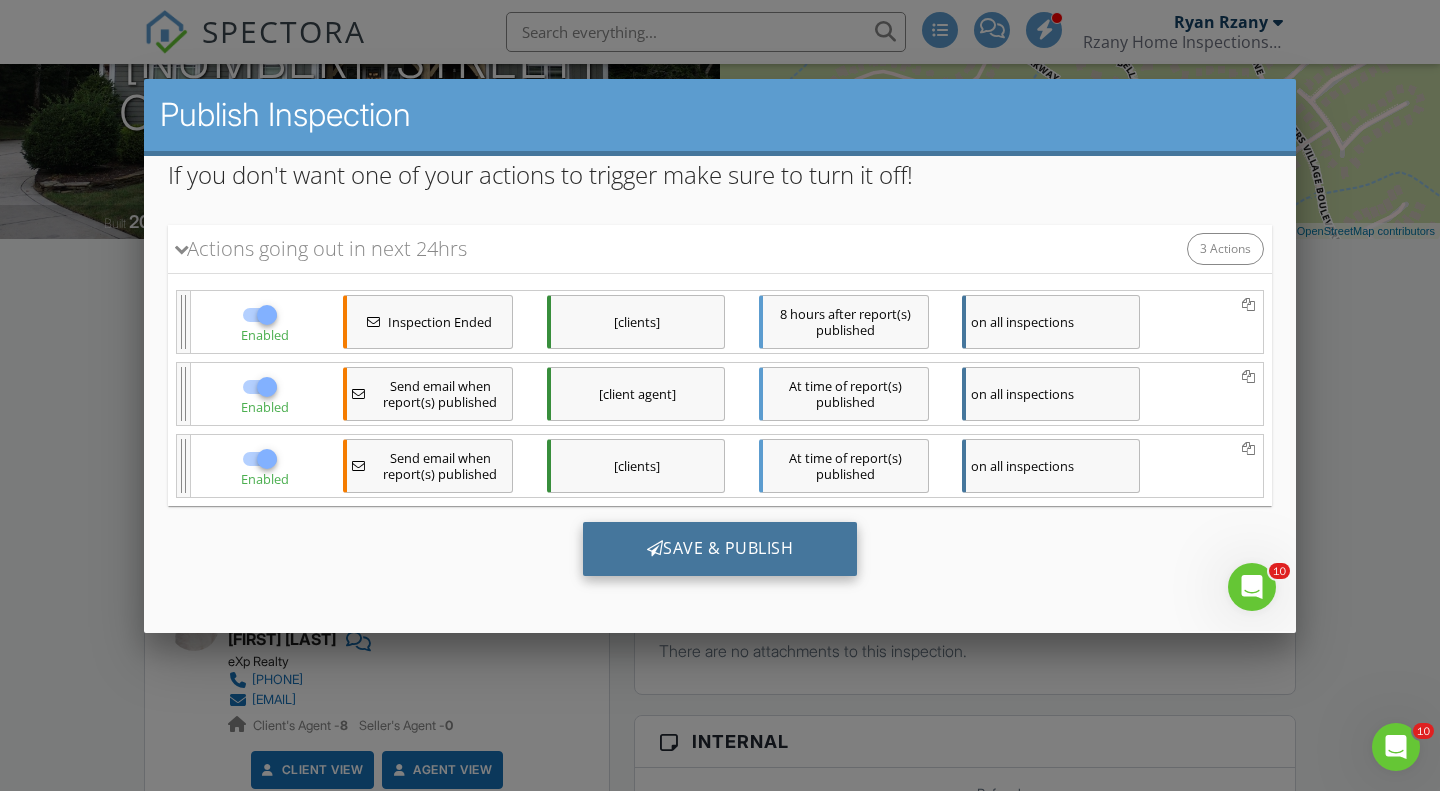 click on "Save & Publish" at bounding box center (720, 549) 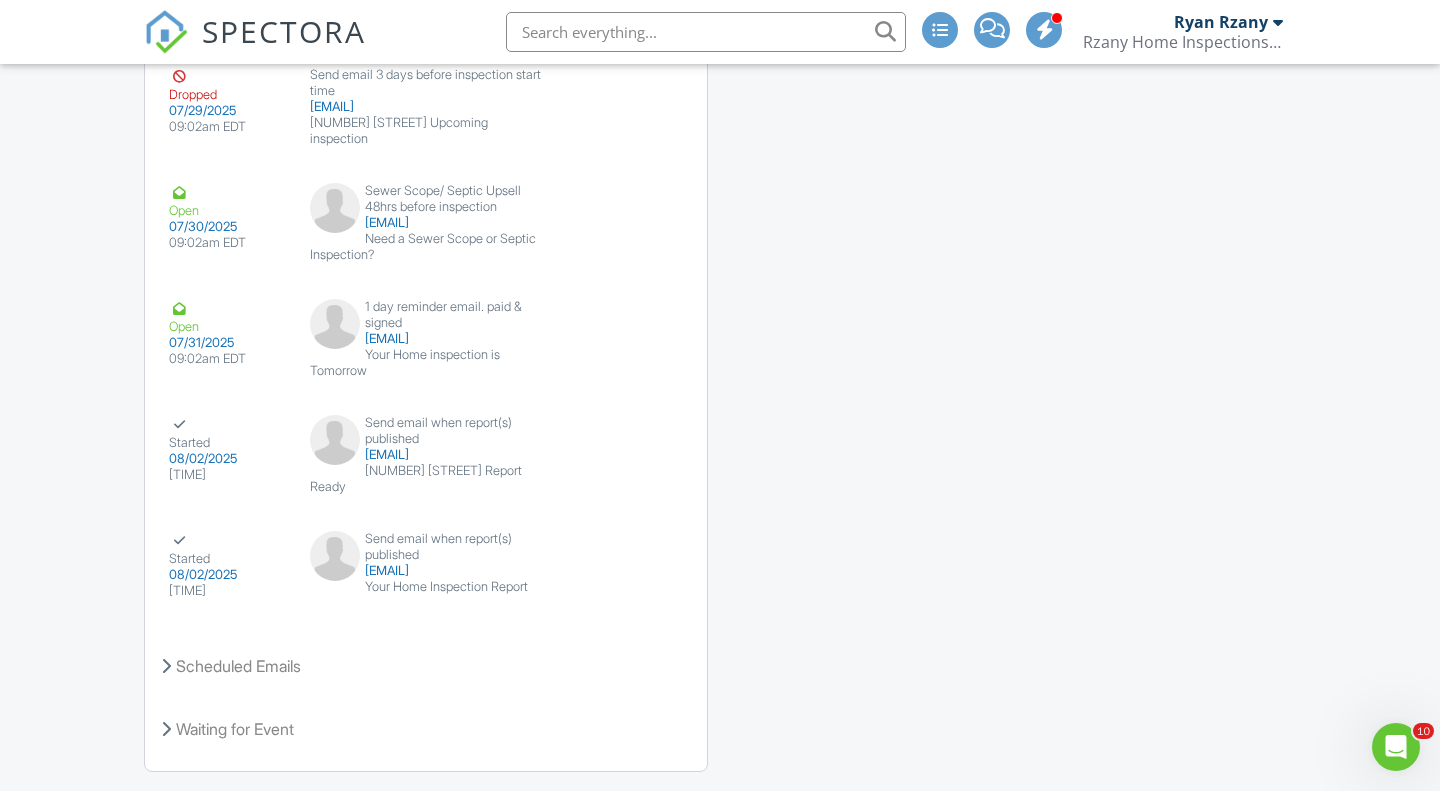 scroll, scrollTop: 3407, scrollLeft: 0, axis: vertical 